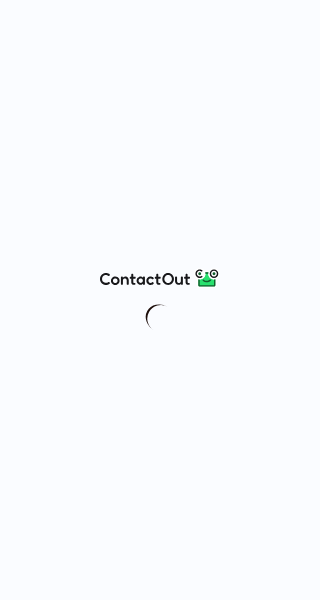 scroll, scrollTop: 0, scrollLeft: 0, axis: both 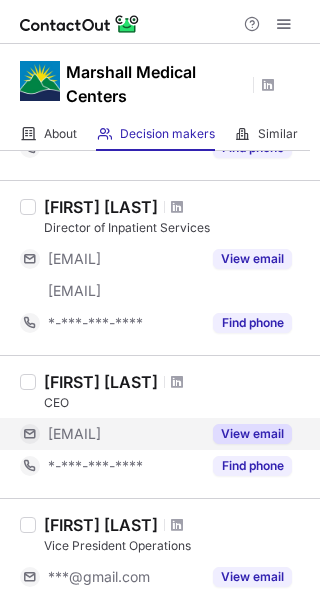click on "View email" at bounding box center (252, 434) 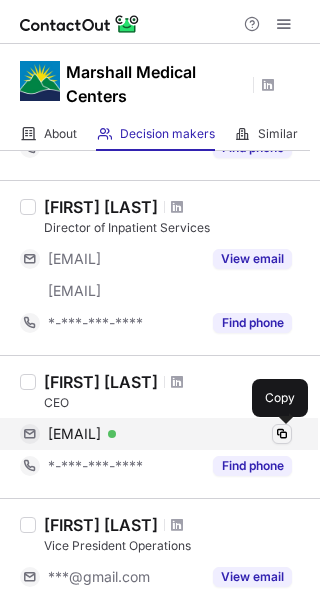 click at bounding box center [282, 434] 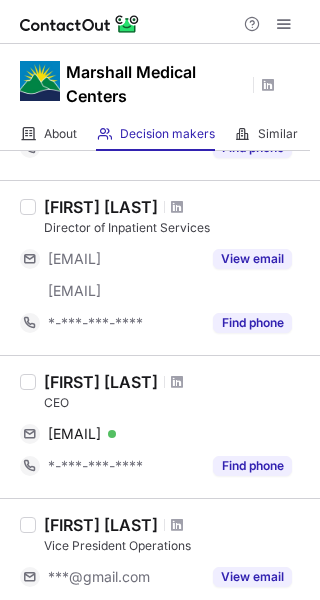 click on "Gary Gore" at bounding box center [101, 382] 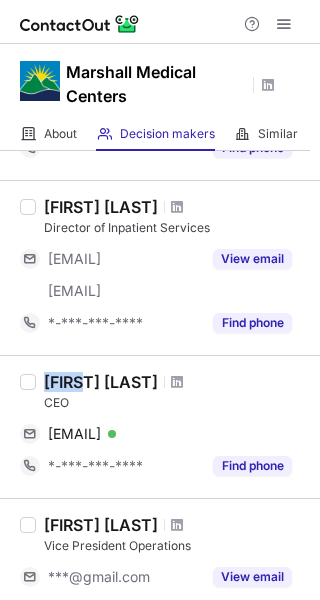 click on "Gary Gore" at bounding box center (101, 382) 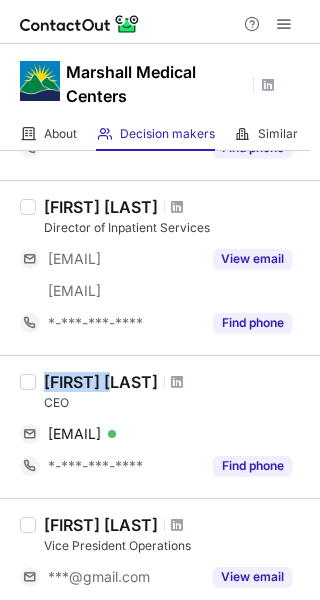 click on "Gary Gore" at bounding box center (101, 382) 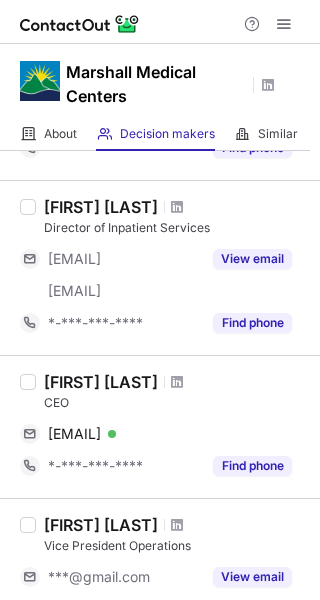 click on "CEO" at bounding box center (176, 403) 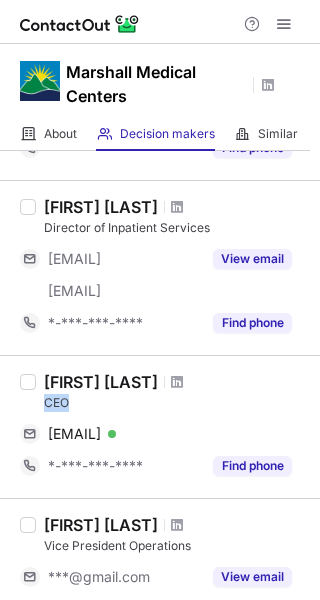 copy on "CEO" 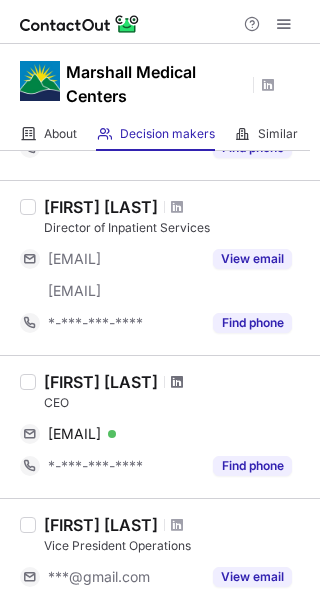 click at bounding box center [177, 382] 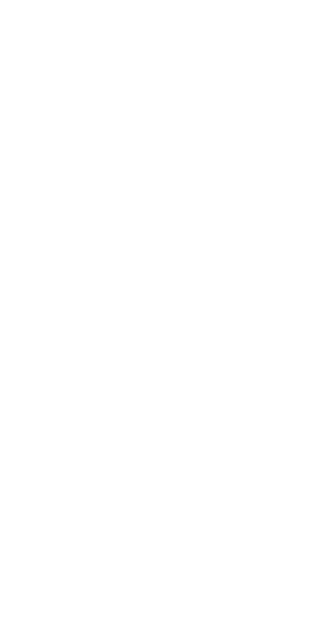 scroll, scrollTop: 0, scrollLeft: 0, axis: both 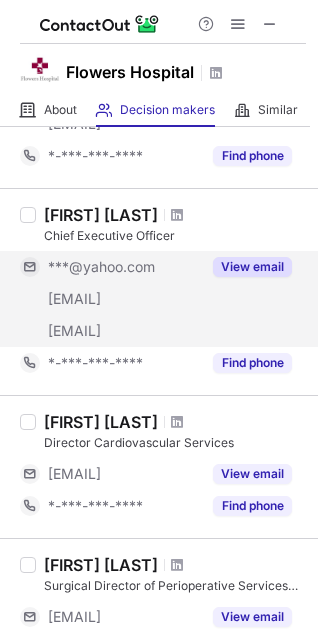 click on "View email" at bounding box center [252, 267] 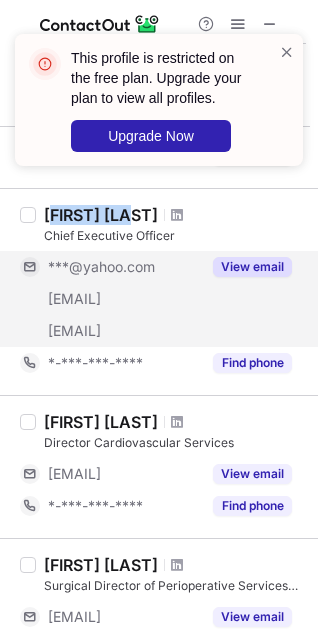 drag, startPoint x: 49, startPoint y: 214, endPoint x: 131, endPoint y: 222, distance: 82.38932 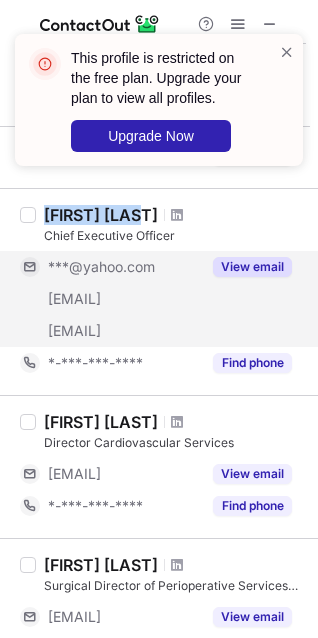 drag, startPoint x: 47, startPoint y: 215, endPoint x: 143, endPoint y: 220, distance: 96.13012 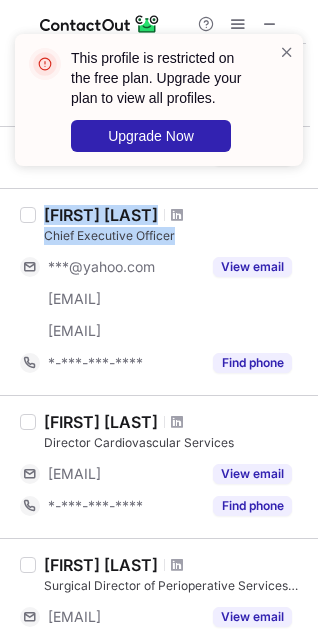 drag, startPoint x: 32, startPoint y: 241, endPoint x: 182, endPoint y: 231, distance: 150.33296 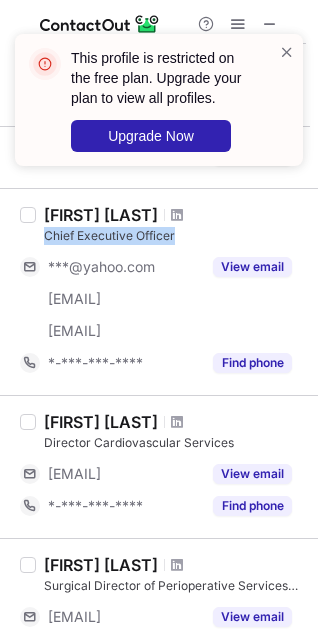 drag, startPoint x: 199, startPoint y: 241, endPoint x: 61, endPoint y: 312, distance: 155.19342 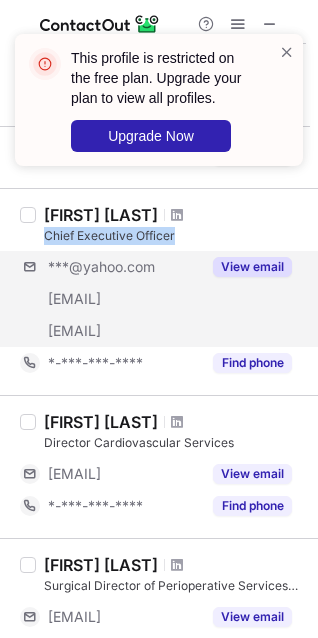 copy on "Chief Executive Officer" 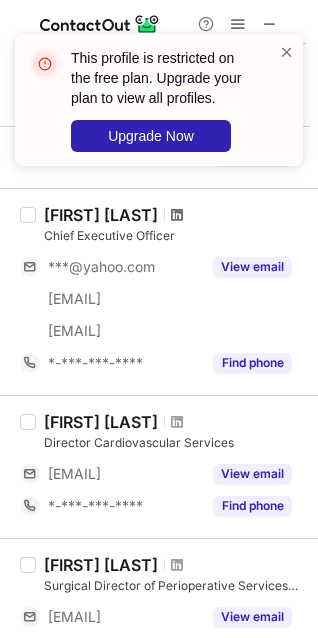 click at bounding box center [177, 215] 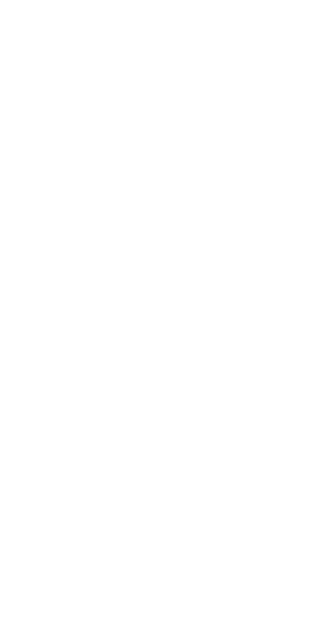 scroll, scrollTop: 0, scrollLeft: 0, axis: both 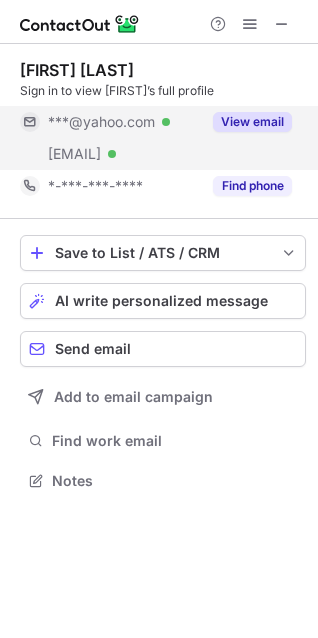 click on "View email" at bounding box center (252, 122) 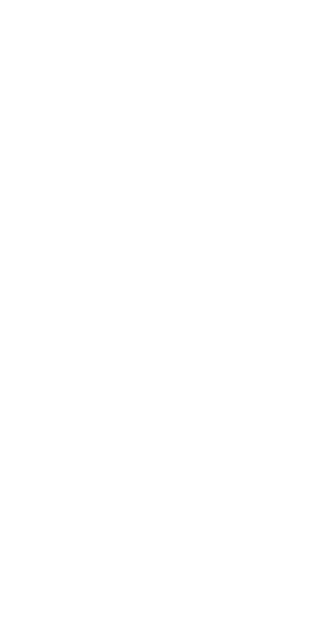 scroll, scrollTop: 0, scrollLeft: 0, axis: both 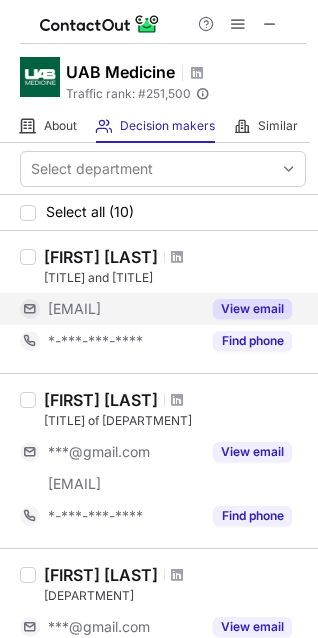 click on "View email" at bounding box center (252, 309) 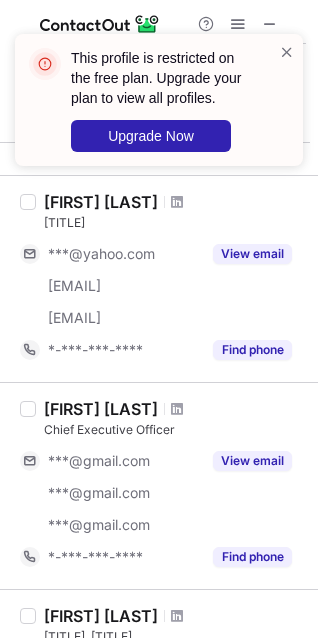 scroll, scrollTop: 700, scrollLeft: 0, axis: vertical 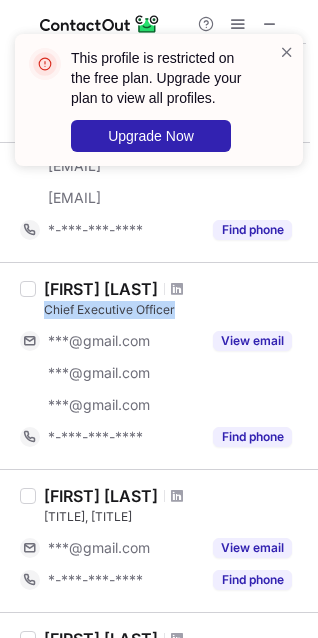 drag, startPoint x: 46, startPoint y: 315, endPoint x: 241, endPoint y: 314, distance: 195.00256 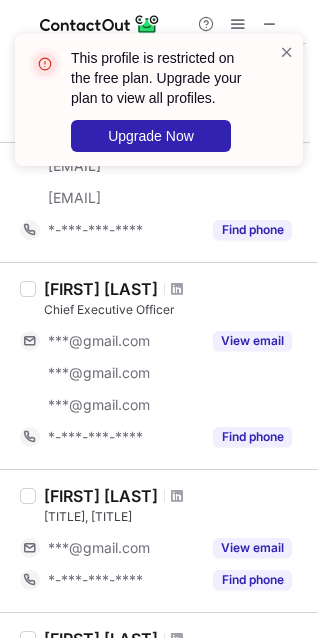 click on "[FIRST] [LAST]" at bounding box center (101, 289) 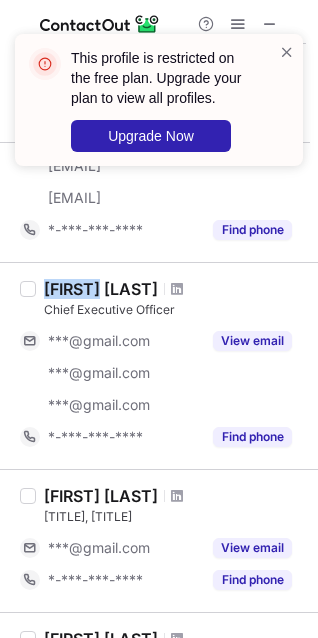 click on "[FIRST] [LAST]" at bounding box center [101, 289] 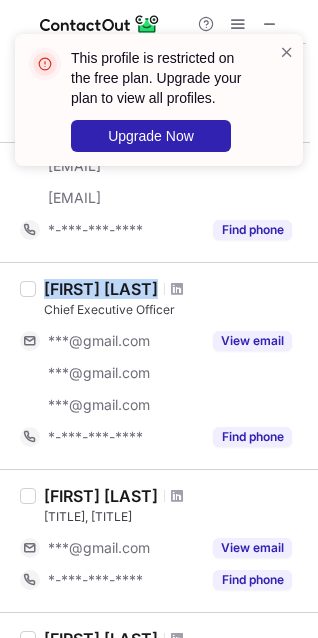 click on "[FIRST] [LAST]" at bounding box center (101, 289) 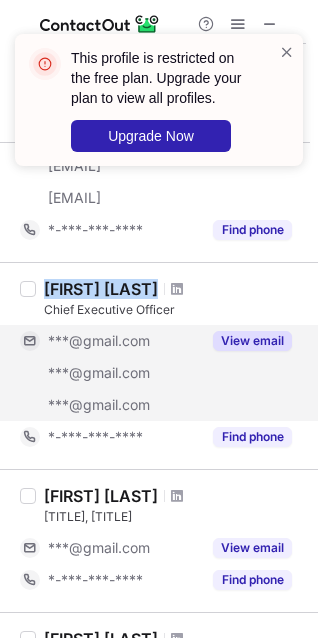 click on "View email" at bounding box center (252, 341) 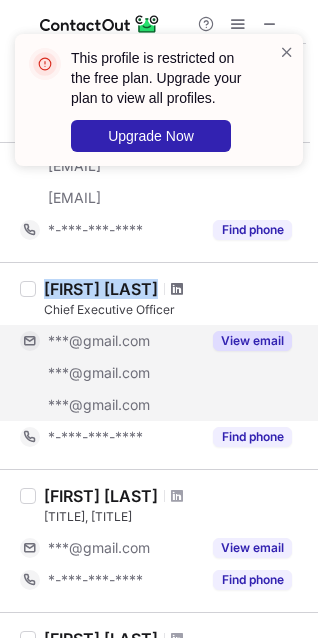 click at bounding box center [177, 289] 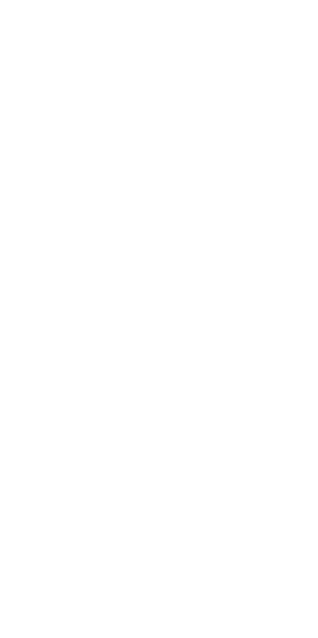 scroll, scrollTop: 0, scrollLeft: 0, axis: both 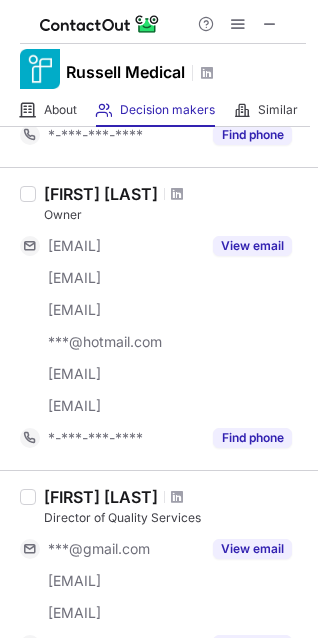 click on "Dustin Russell" at bounding box center (101, 194) 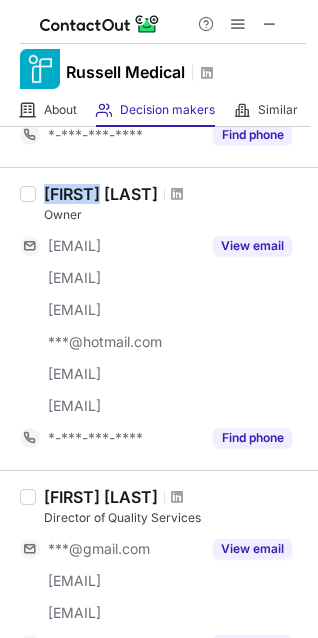 click on "Dustin Russell" at bounding box center [101, 194] 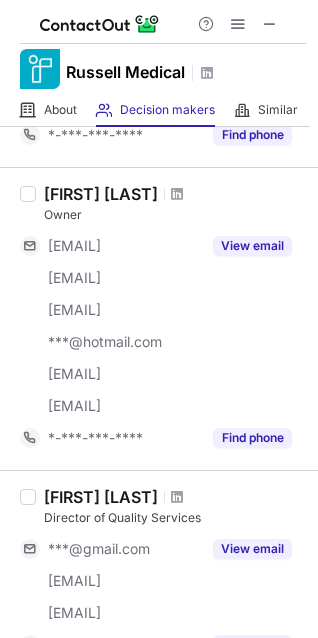click on "Dustin Russell" at bounding box center [101, 194] 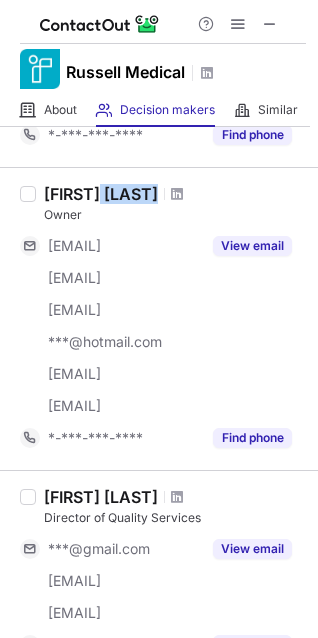 click on "Dustin Russell" at bounding box center [101, 194] 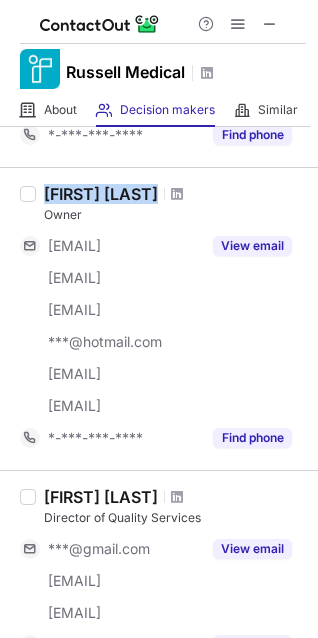click on "Dustin Russell" at bounding box center (101, 194) 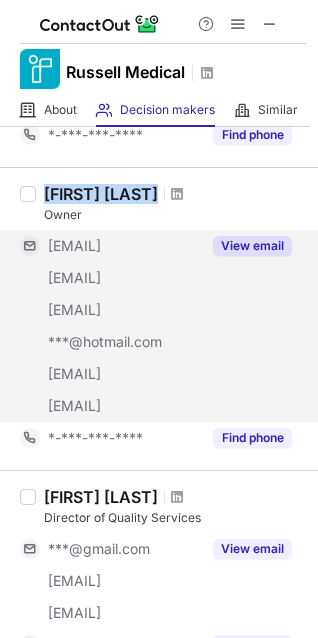 copy on "Dustin Russell" 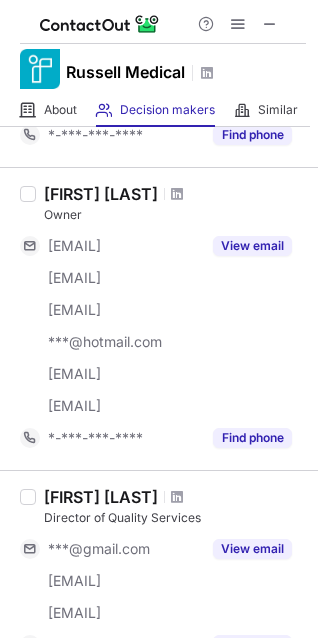 click on "Owner" at bounding box center (175, 215) 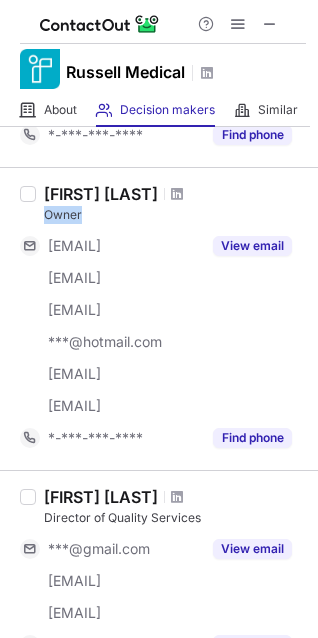 click on "Owner" at bounding box center [175, 215] 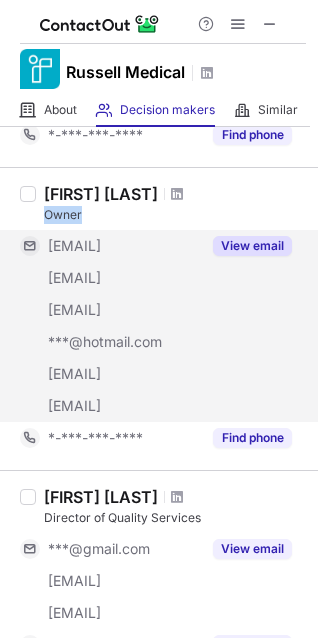 copy on "Owner" 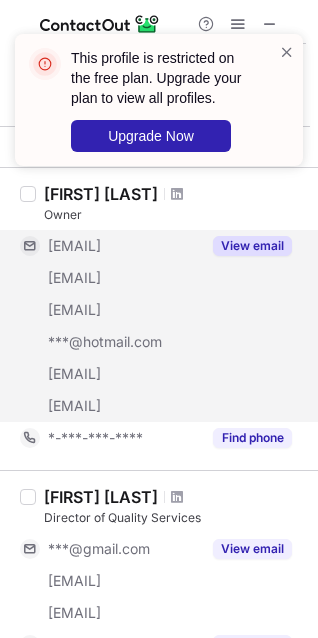 click on "This profile is restricted on the free plan. Upgrade your plan to view all profiles. Upgrade Now" at bounding box center [159, 108] 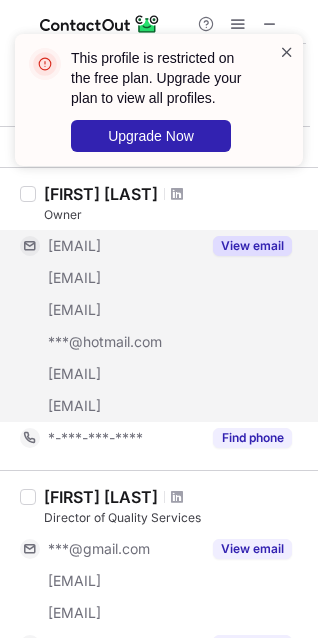 click at bounding box center (287, 52) 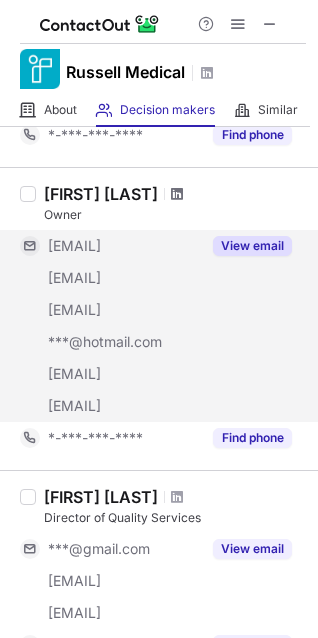 click at bounding box center (177, 194) 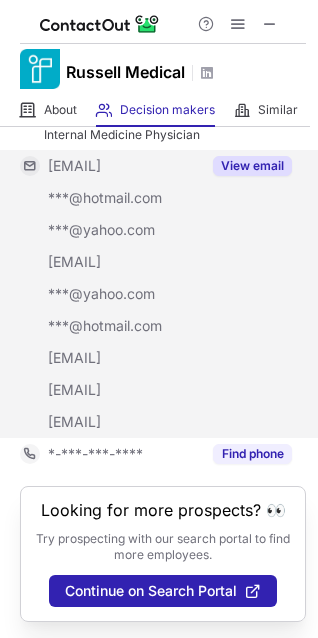 scroll, scrollTop: 1606, scrollLeft: 0, axis: vertical 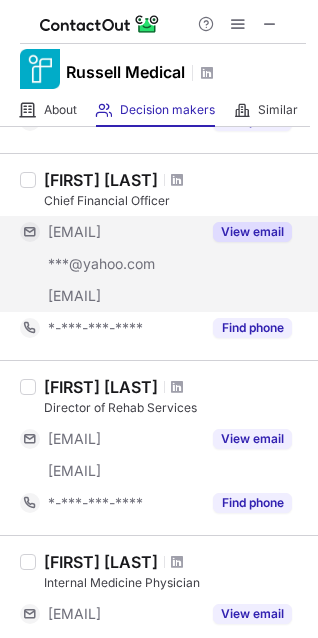 click on "View email" at bounding box center [252, 232] 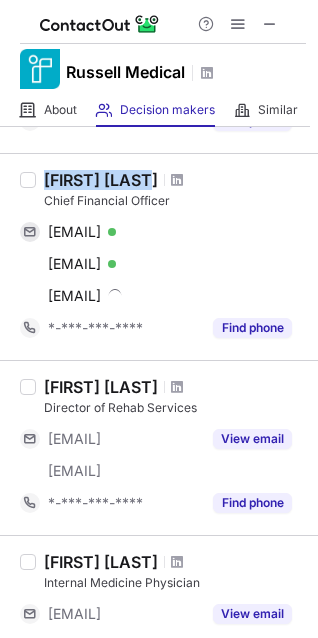 drag, startPoint x: 49, startPoint y: 176, endPoint x: 157, endPoint y: 176, distance: 108 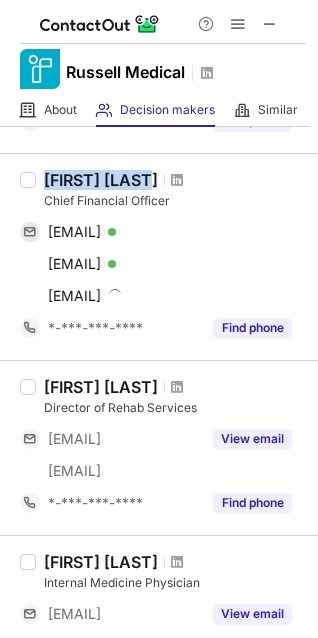 click on "Michael Payne" at bounding box center [175, 180] 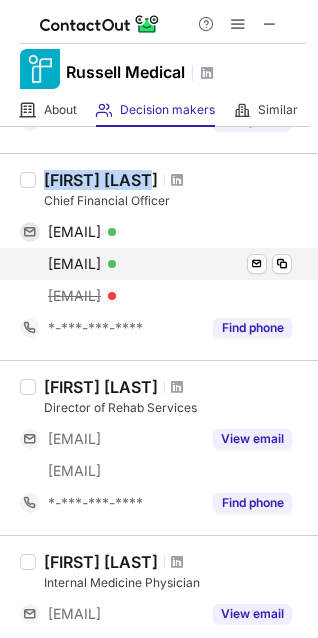 copy on "Michael Payne" 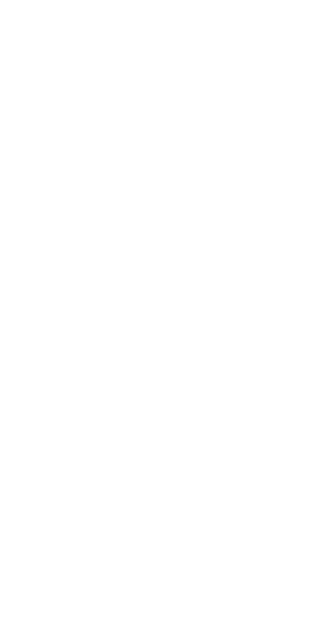 scroll, scrollTop: 0, scrollLeft: 0, axis: both 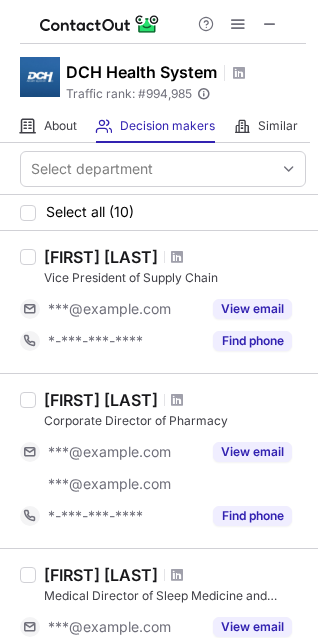 click on "[FIRST] [LAST]" at bounding box center [101, 257] 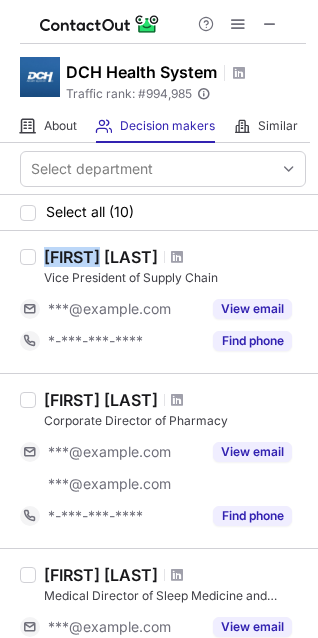 click on "[FIRST] [LAST]" at bounding box center (101, 257) 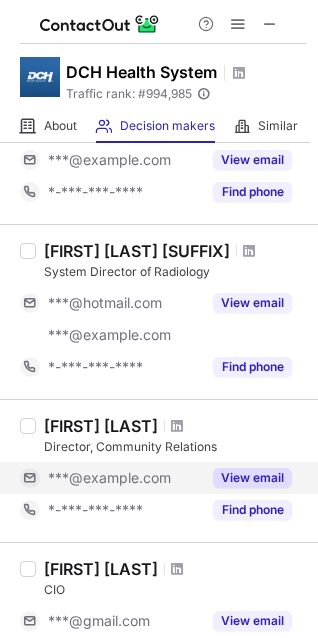 scroll, scrollTop: 700, scrollLeft: 0, axis: vertical 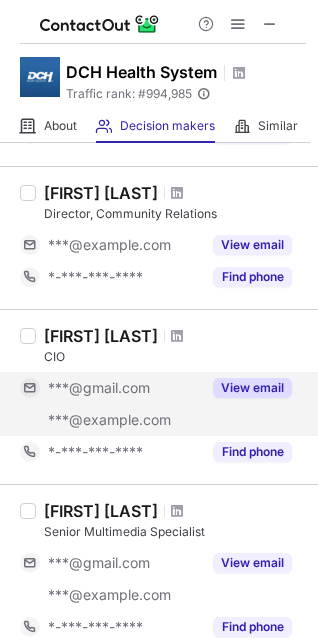 click on "View email" at bounding box center [252, 388] 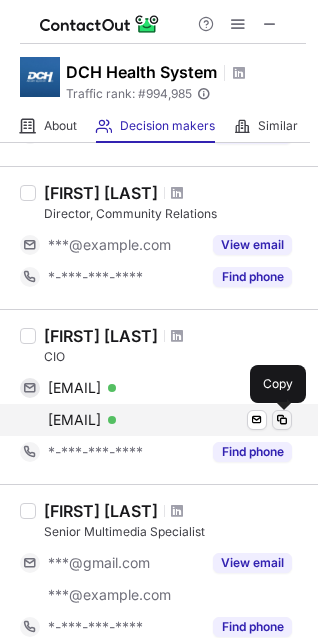 click at bounding box center [282, 420] 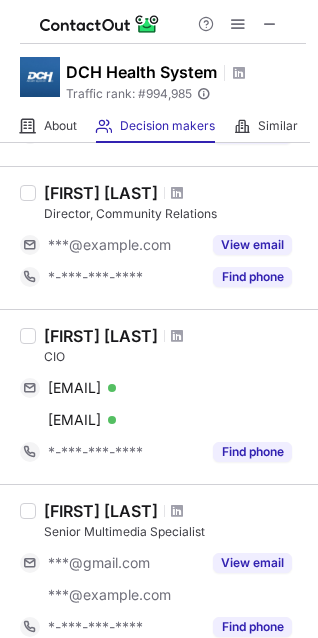click on "[FIRST] [LAST]" at bounding box center [101, 336] 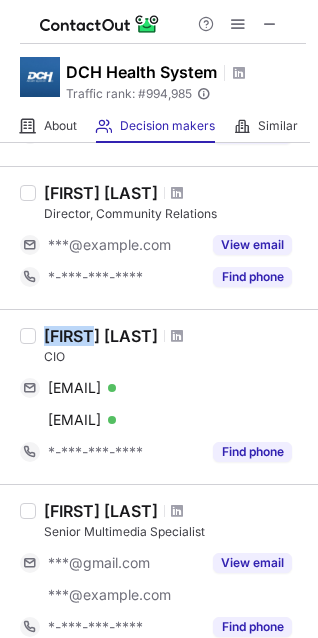 click on "[FIRST] [LAST]" at bounding box center [101, 336] 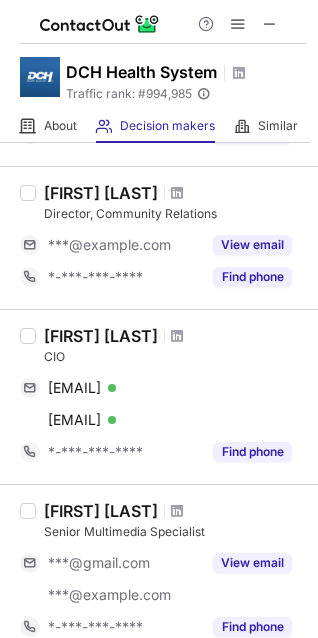 click on "CIO" at bounding box center [175, 357] 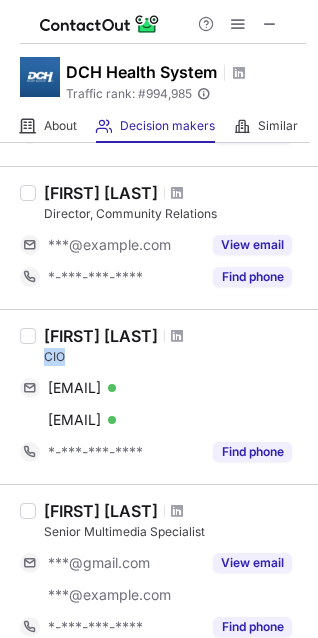 click on "CIO" at bounding box center [175, 357] 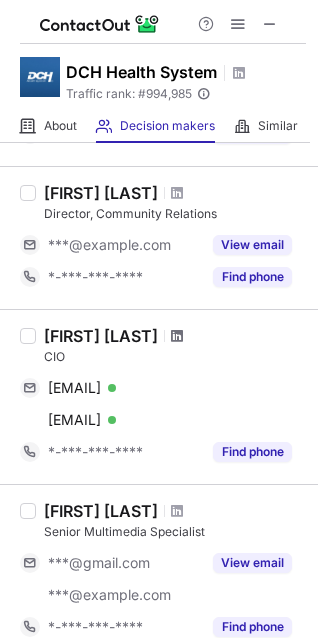 click at bounding box center [177, 336] 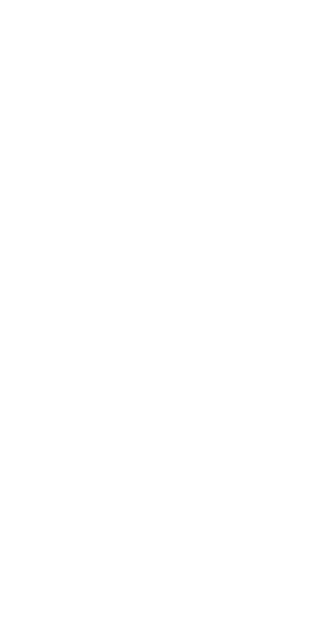 scroll, scrollTop: 0, scrollLeft: 0, axis: both 